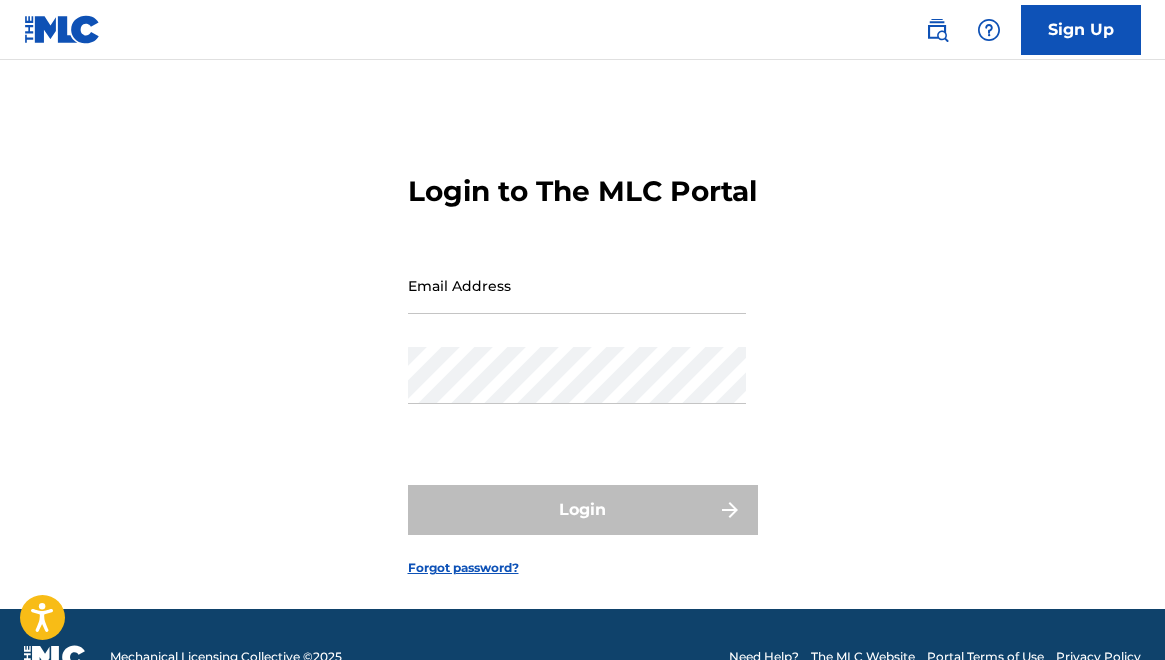 scroll, scrollTop: 0, scrollLeft: 0, axis: both 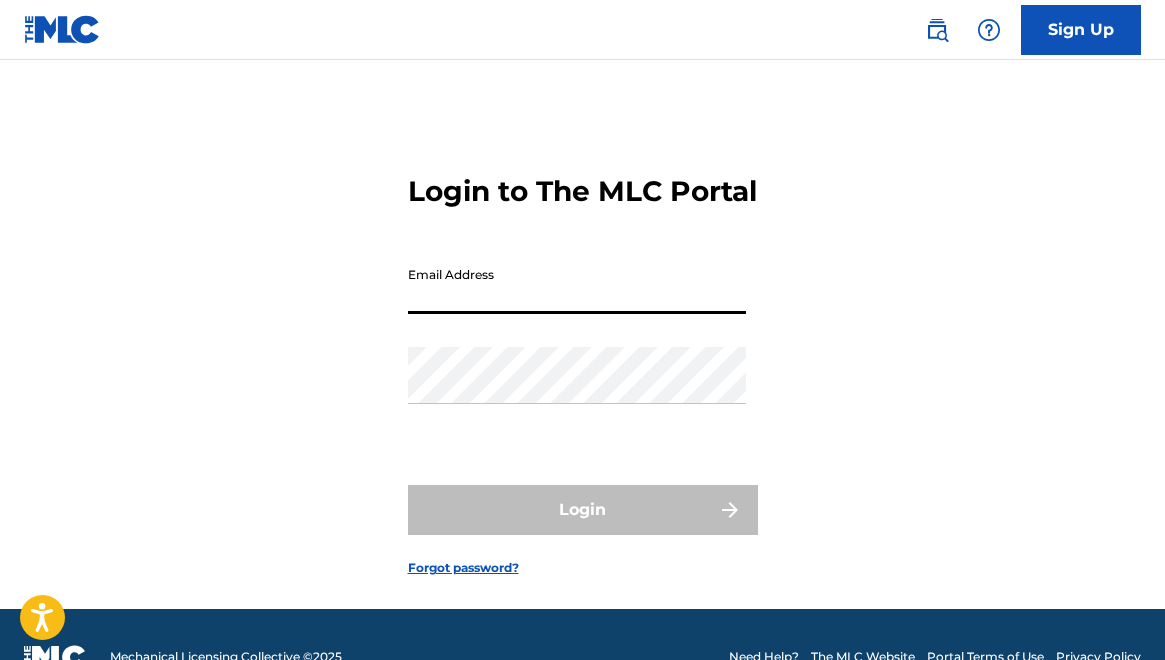 click on "Email Address" at bounding box center [577, 285] 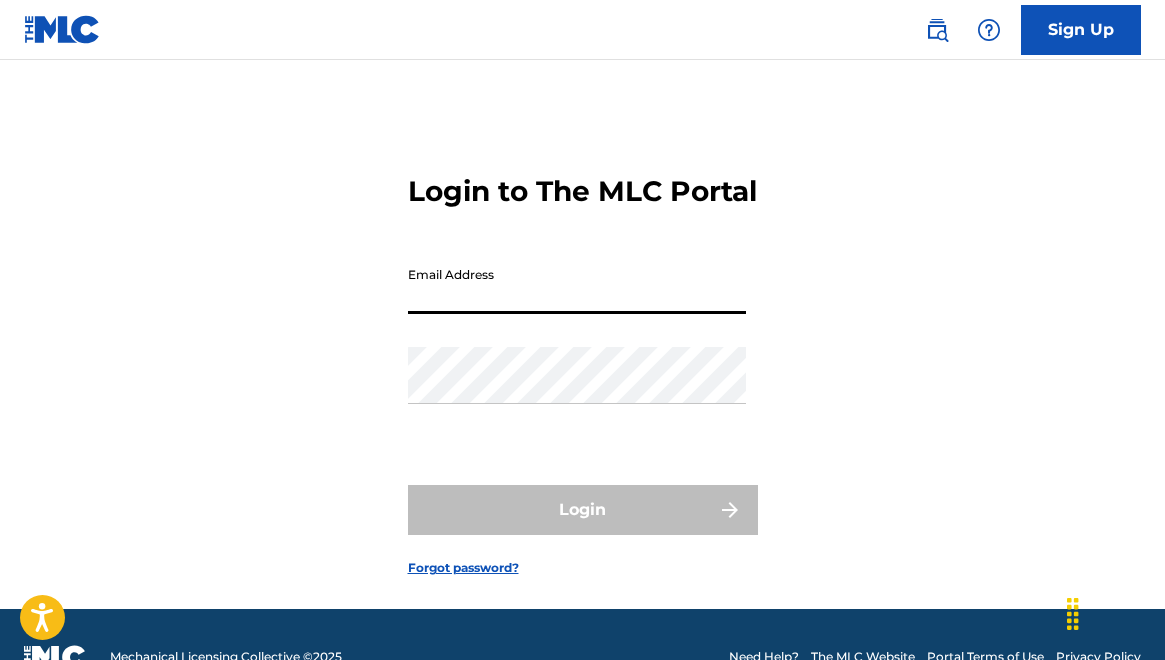 click on "Email Address" at bounding box center [577, 285] 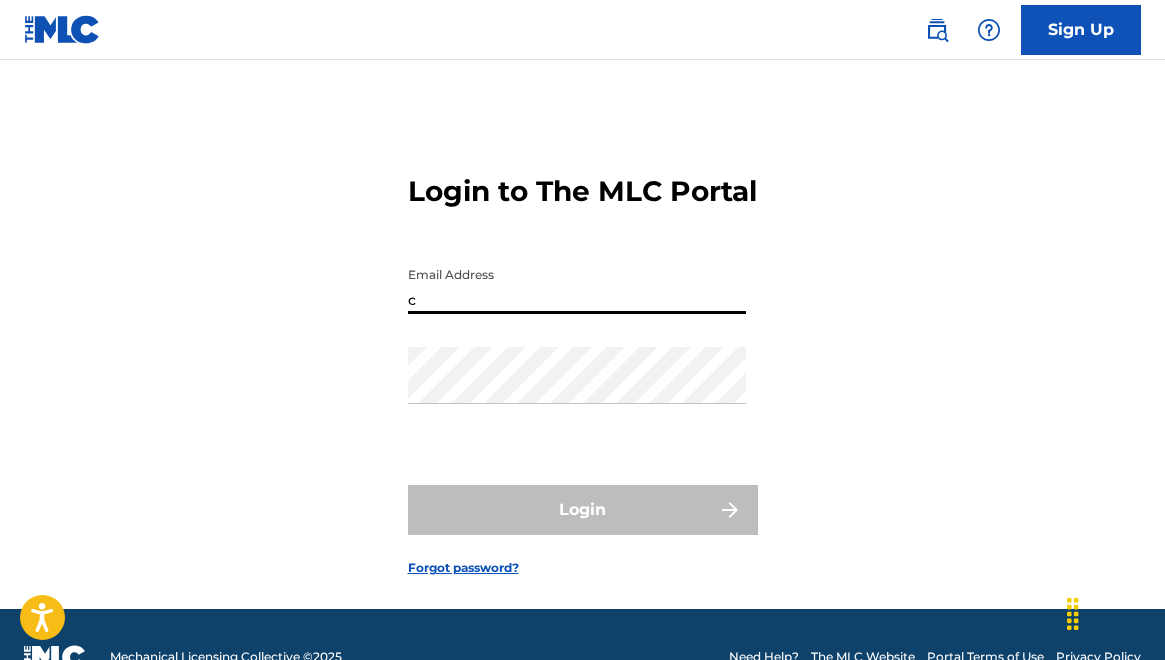 type on "support@example.com" 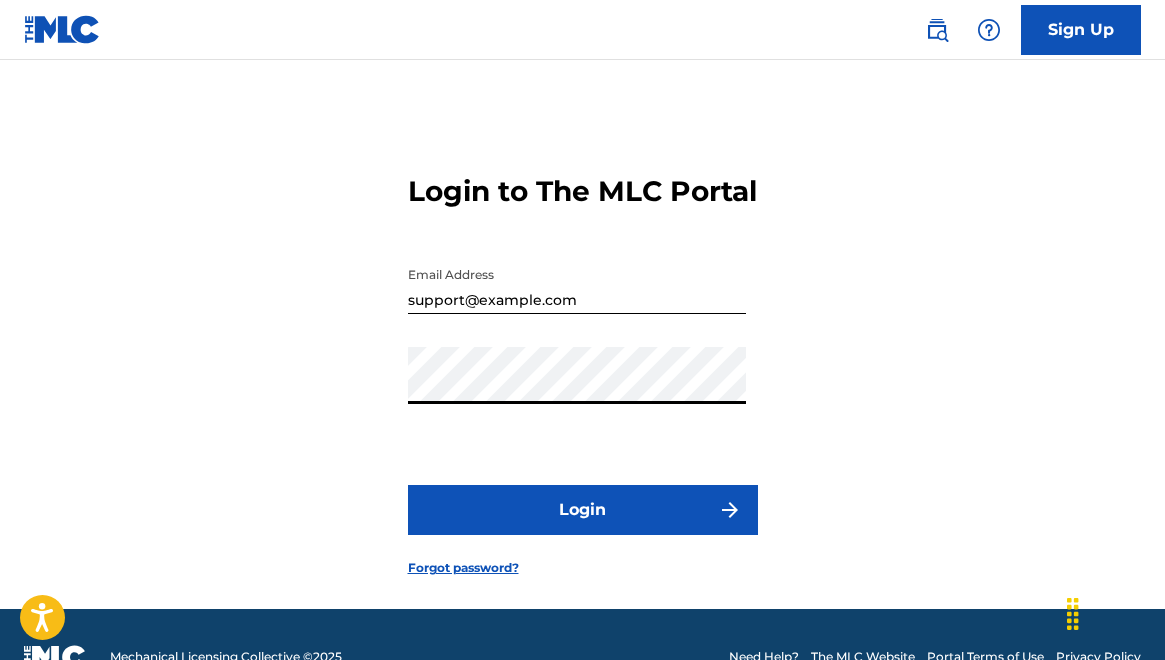 click on "Login" at bounding box center [583, 510] 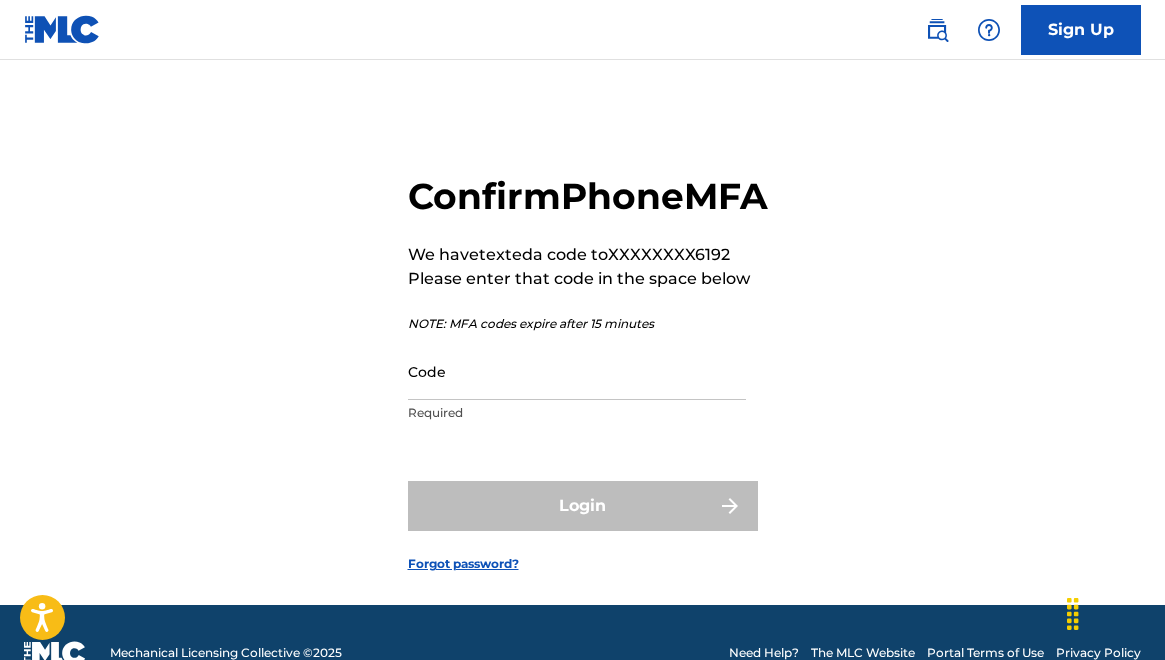 click on "Code" at bounding box center [577, 371] 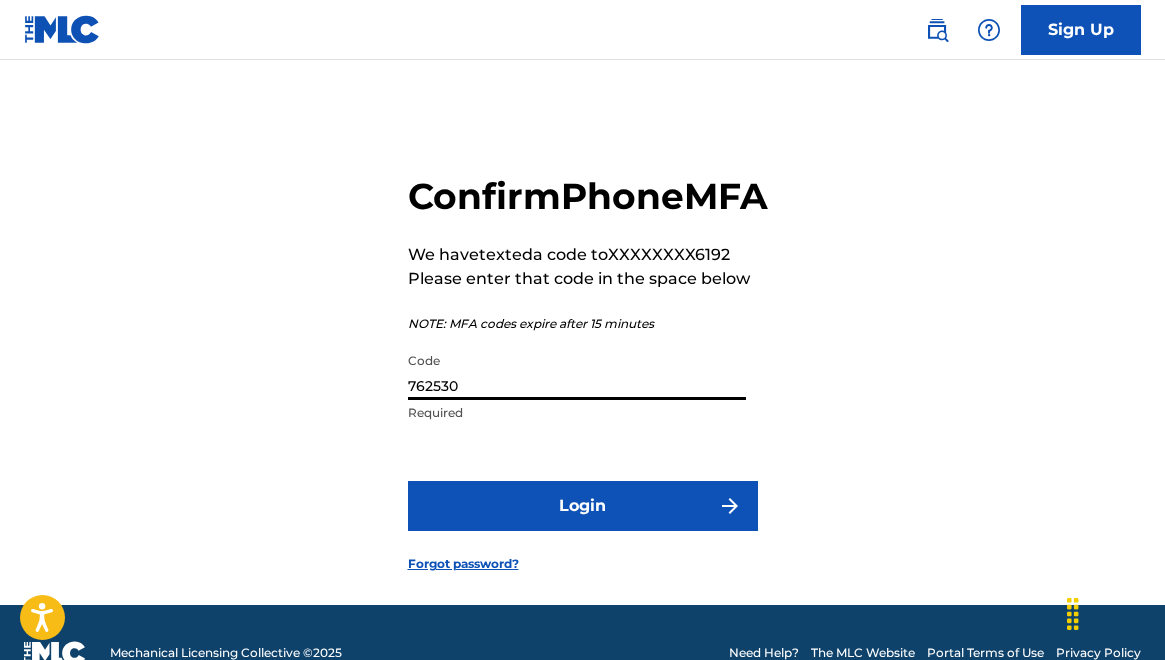 type on "762530" 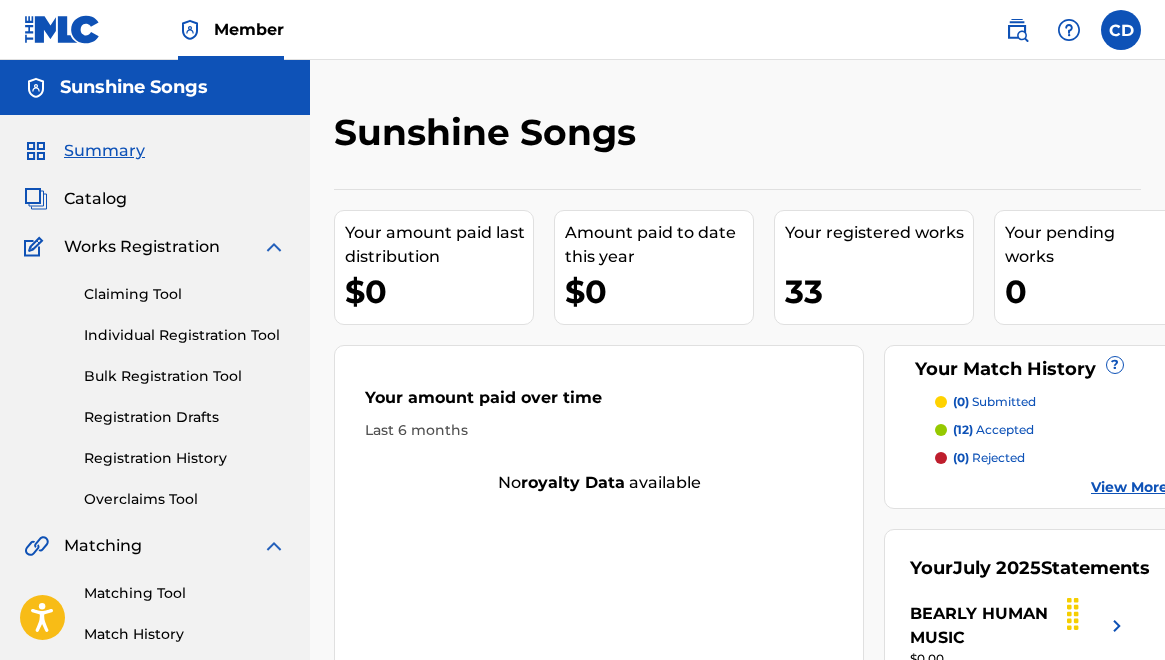 scroll, scrollTop: 0, scrollLeft: 0, axis: both 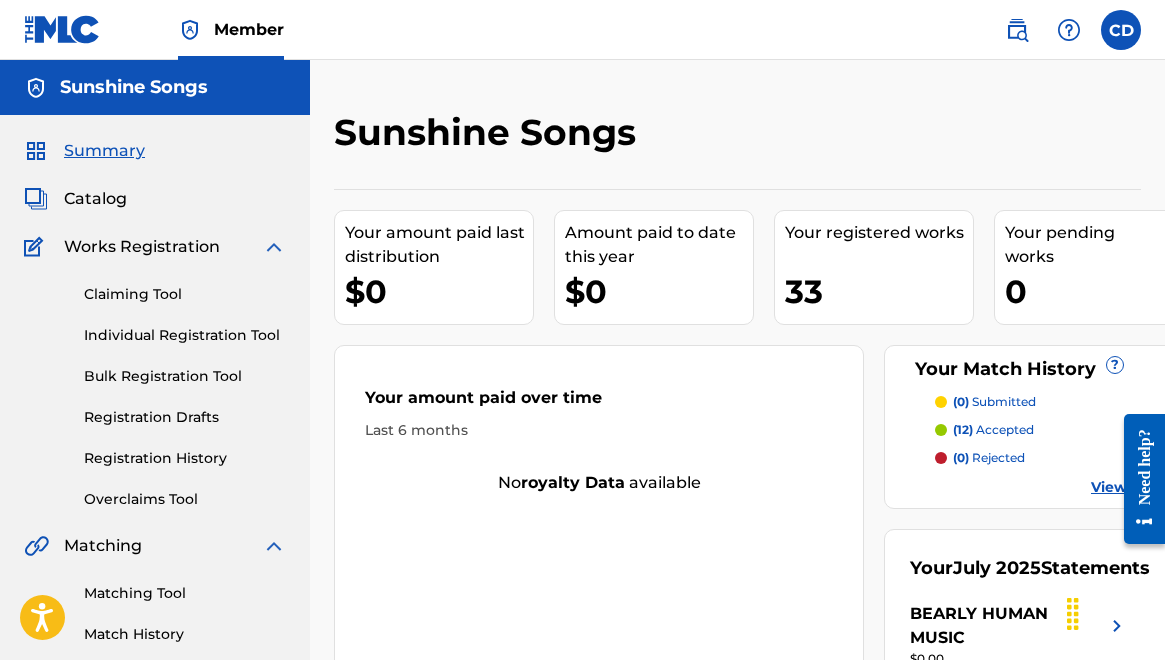 click on "Registration History" at bounding box center [185, 458] 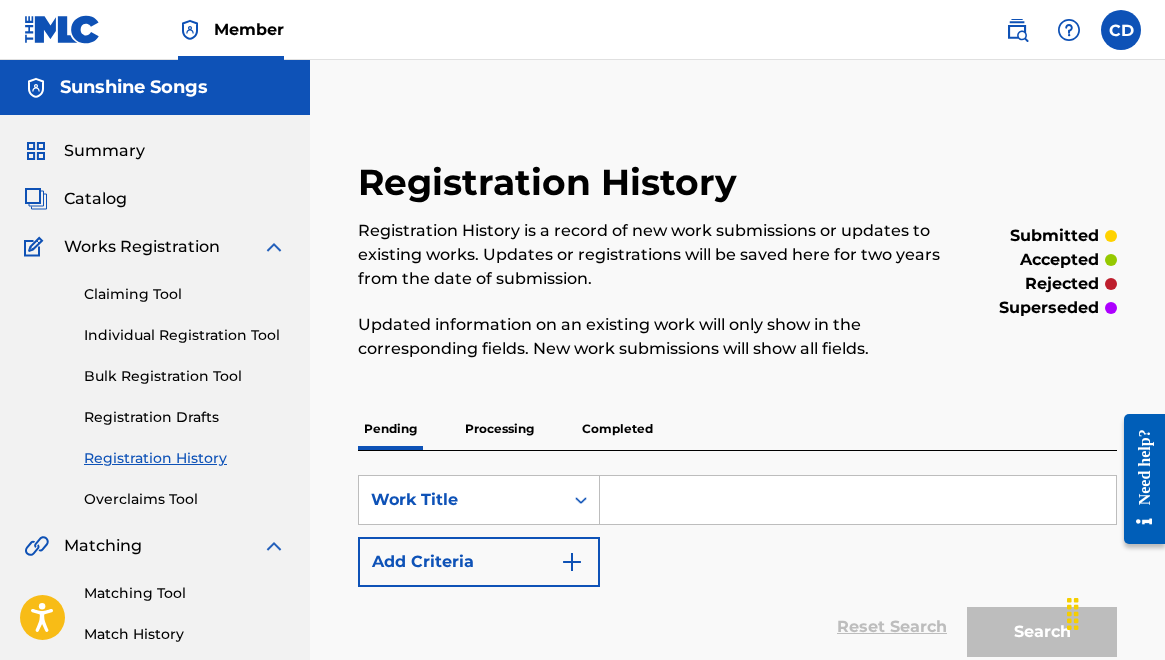 click on "Processing" at bounding box center [499, 429] 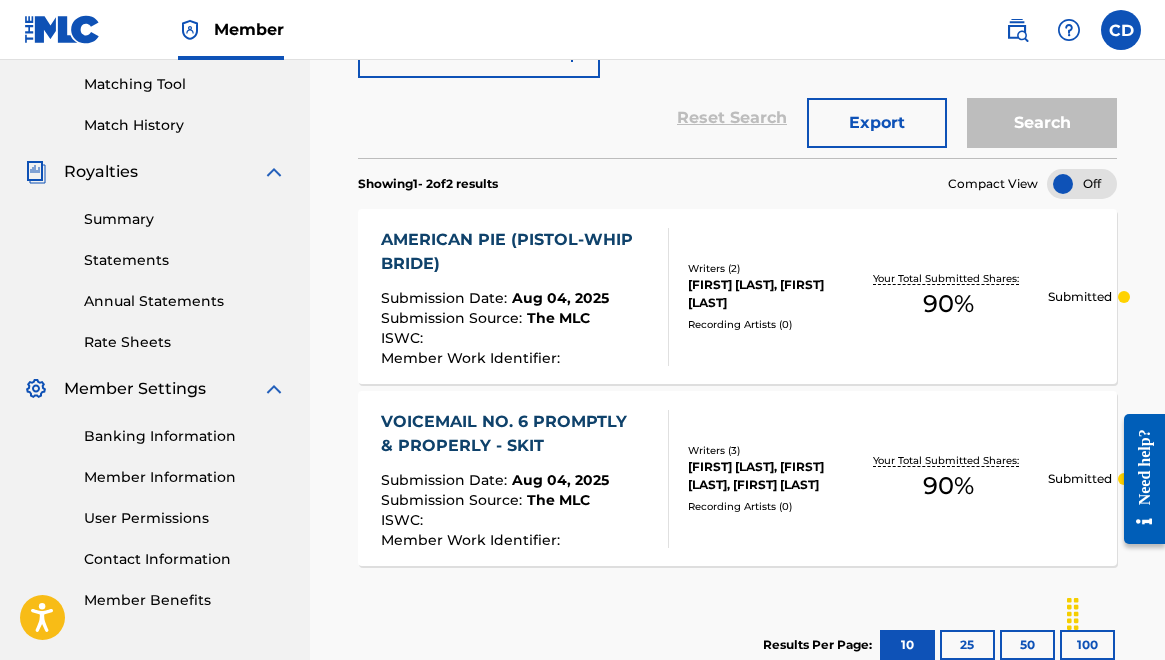 scroll, scrollTop: 534, scrollLeft: 0, axis: vertical 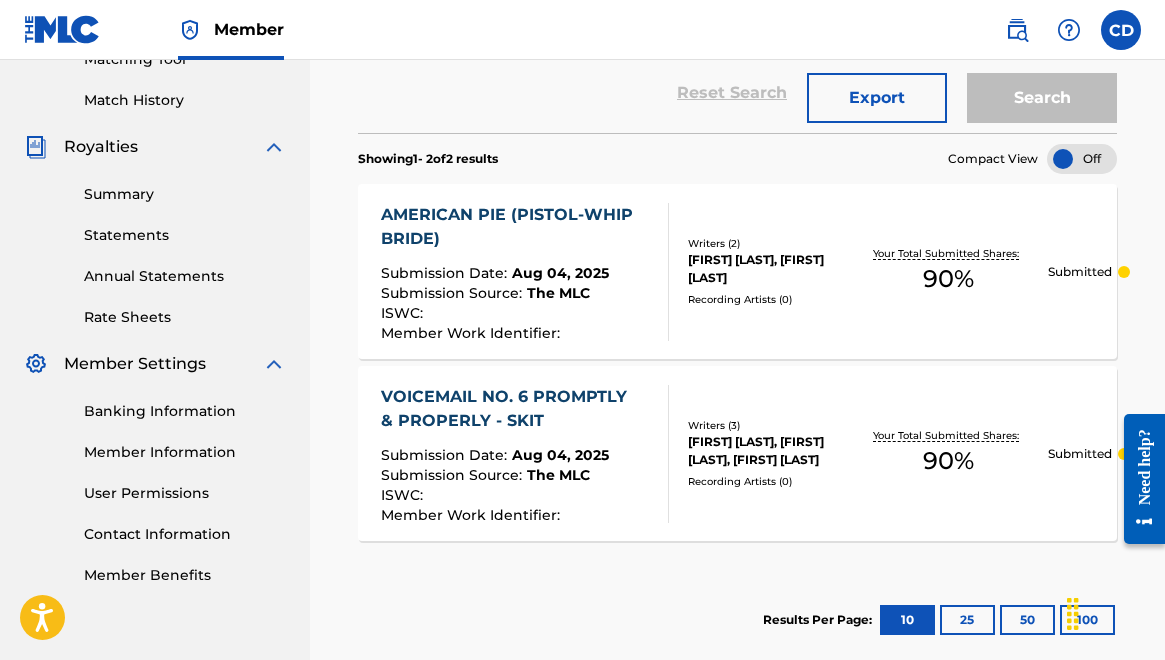 click on "Member Information" at bounding box center [185, 452] 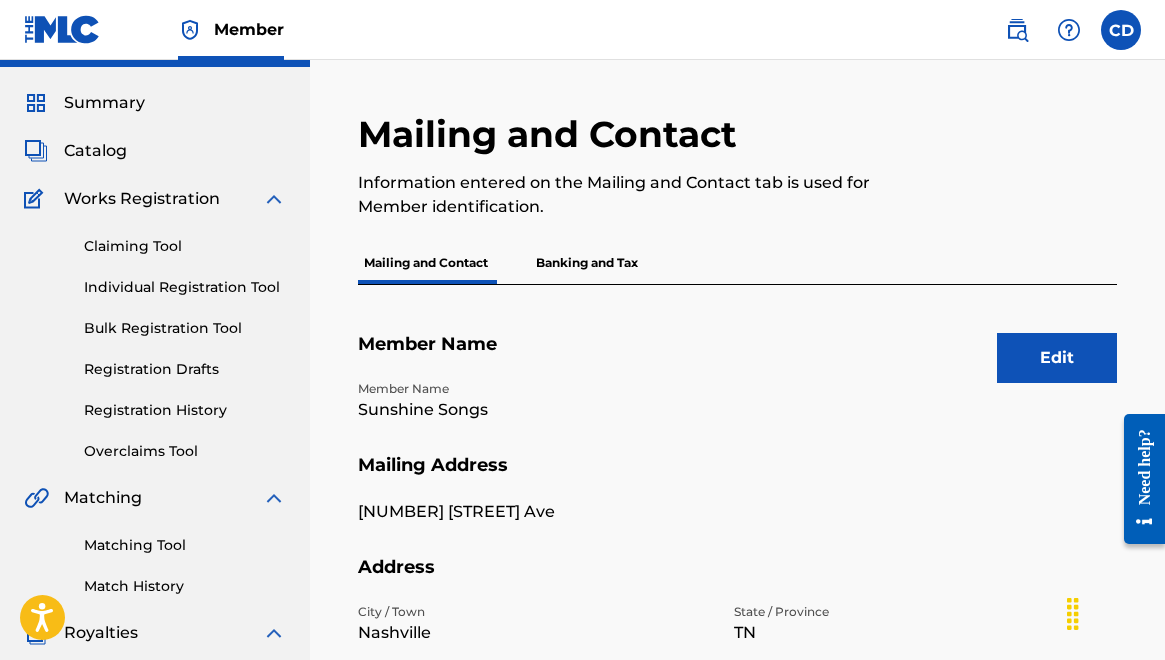 scroll, scrollTop: 15, scrollLeft: 0, axis: vertical 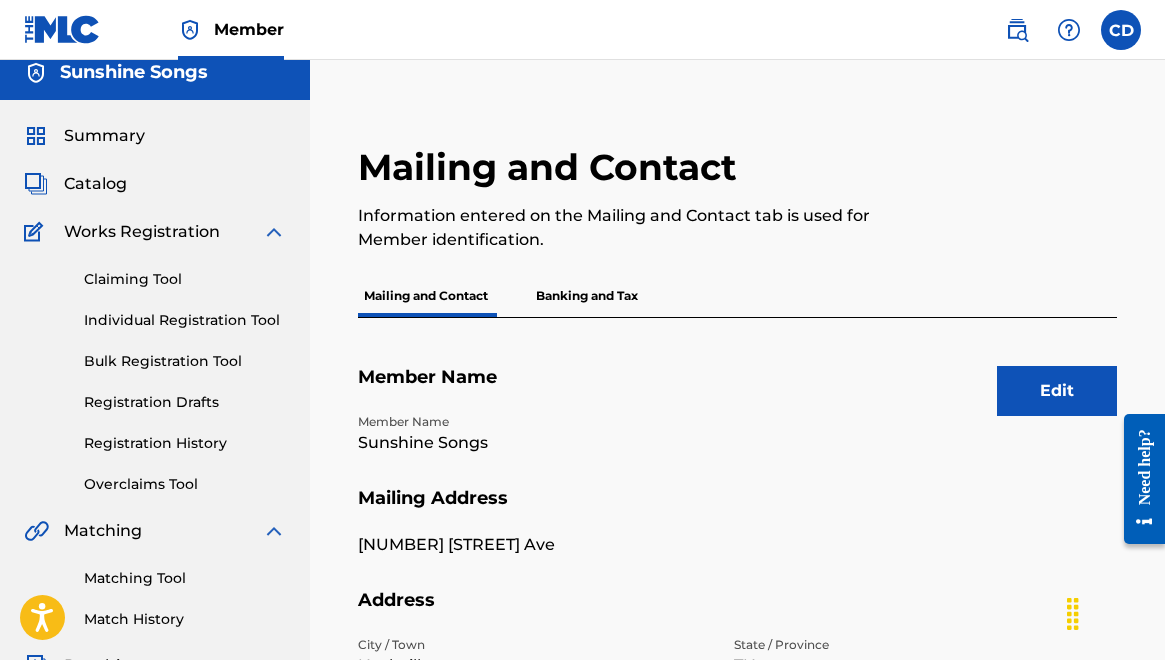 click on "Edit" at bounding box center (1057, 391) 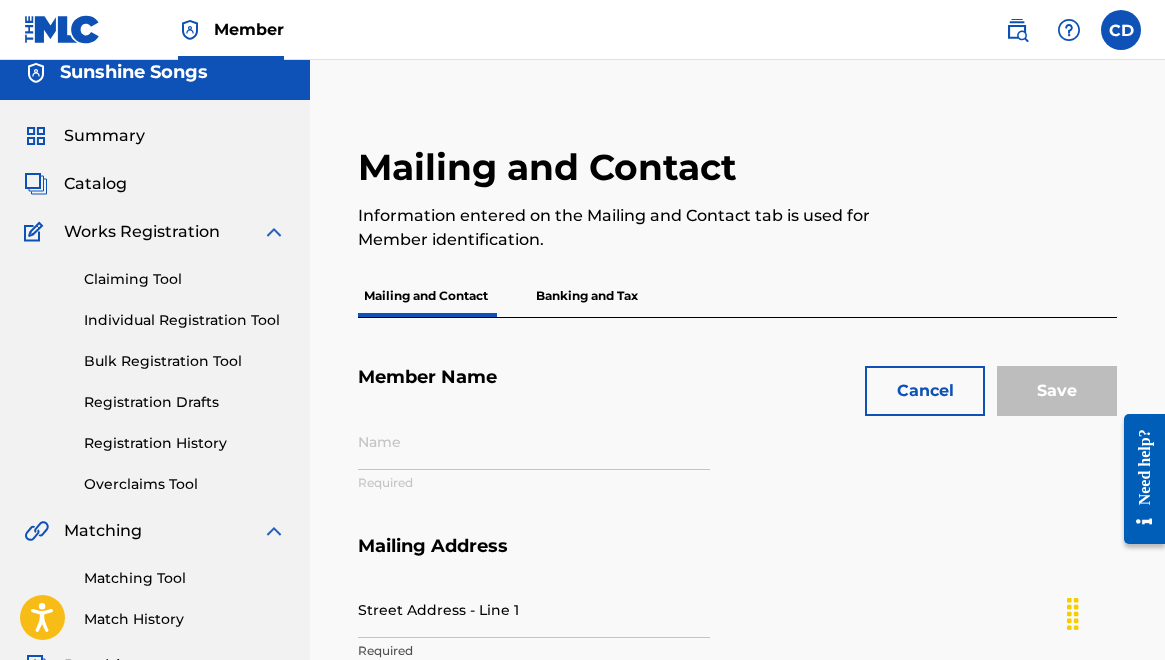 type on "Sunshine Songs" 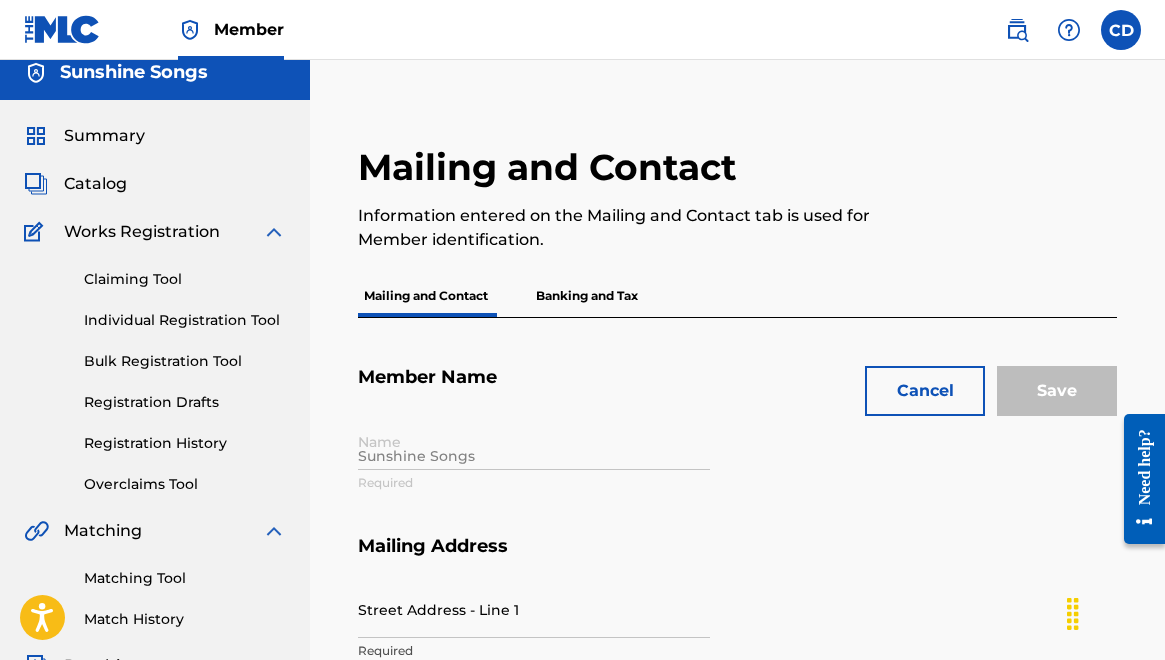 type on "[NUMBER] [STREET] Ave" 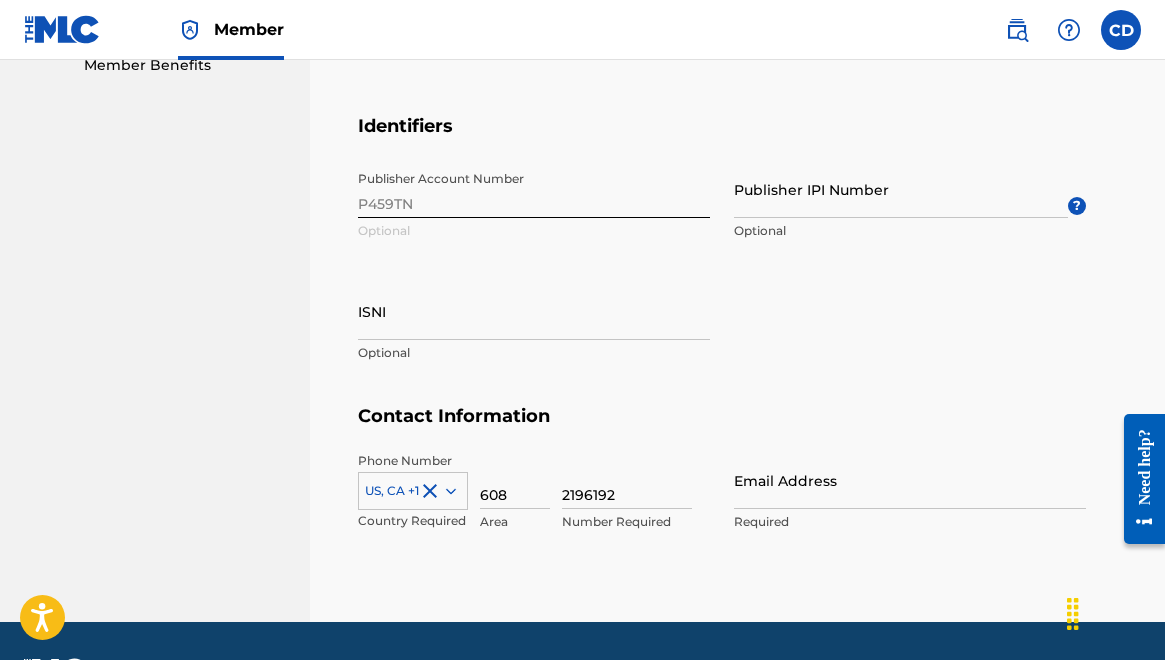 scroll, scrollTop: 1102, scrollLeft: 0, axis: vertical 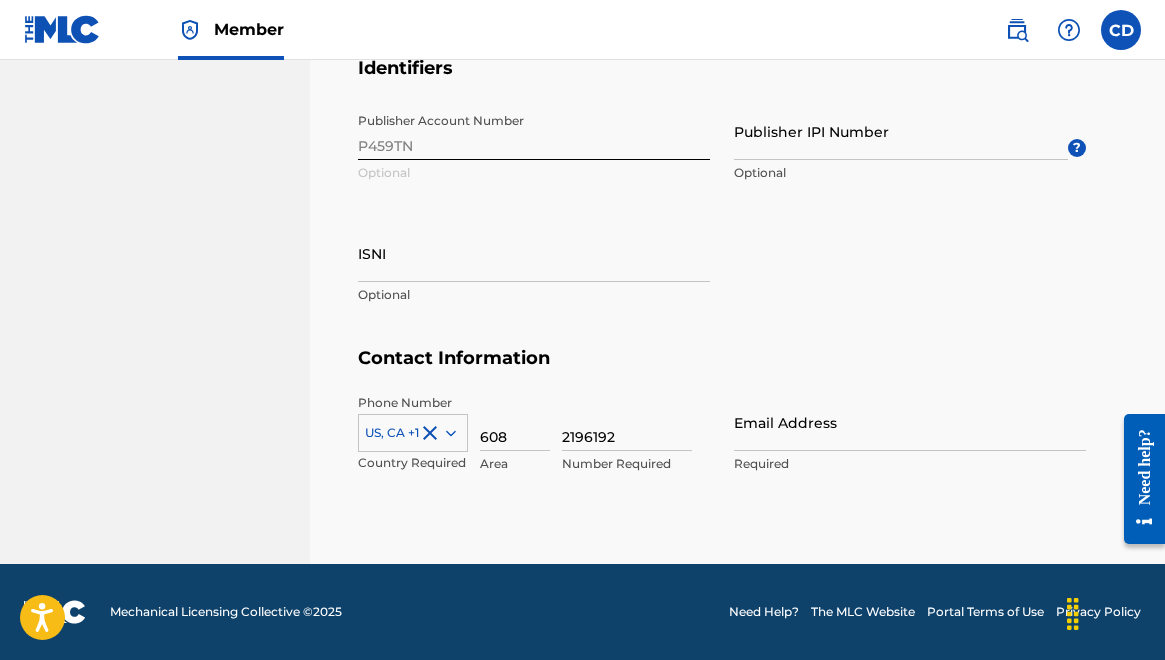 click on "Email Address" at bounding box center [910, 422] 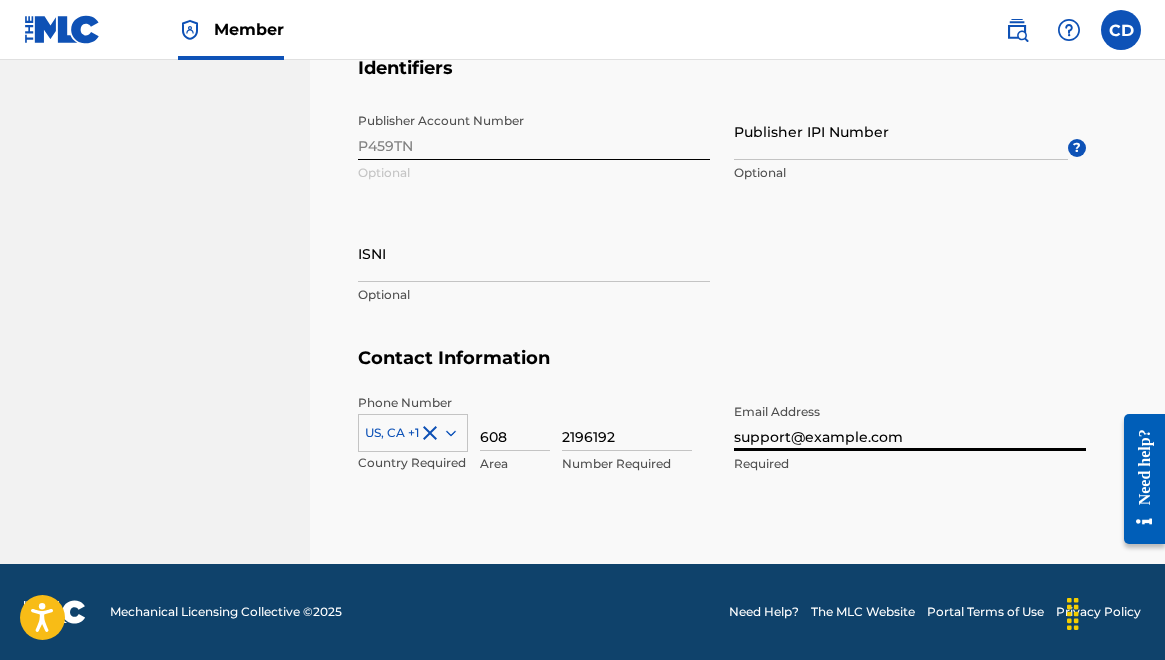type on "support@example.com" 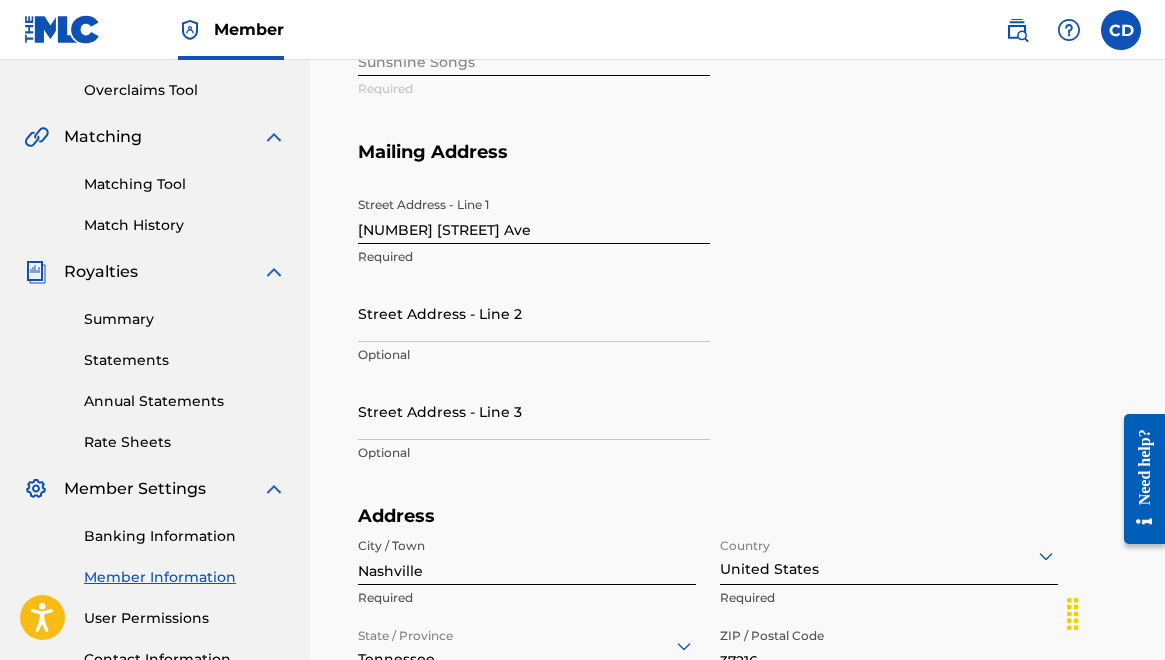 scroll, scrollTop: 306, scrollLeft: 0, axis: vertical 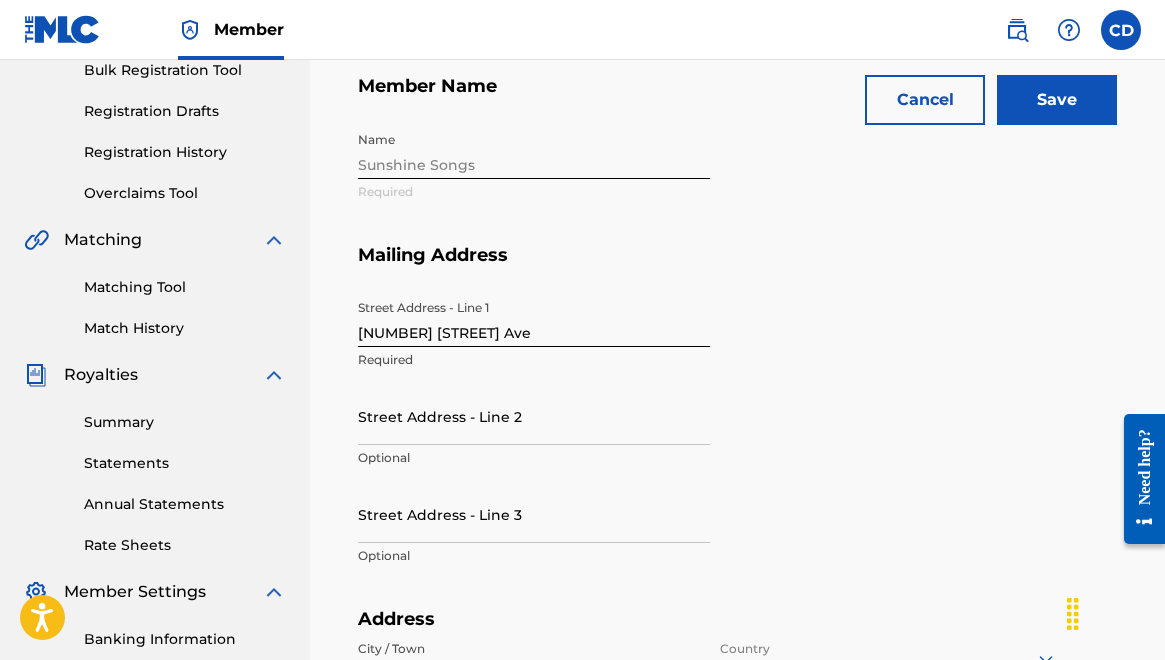 click on "Save" at bounding box center (1057, 100) 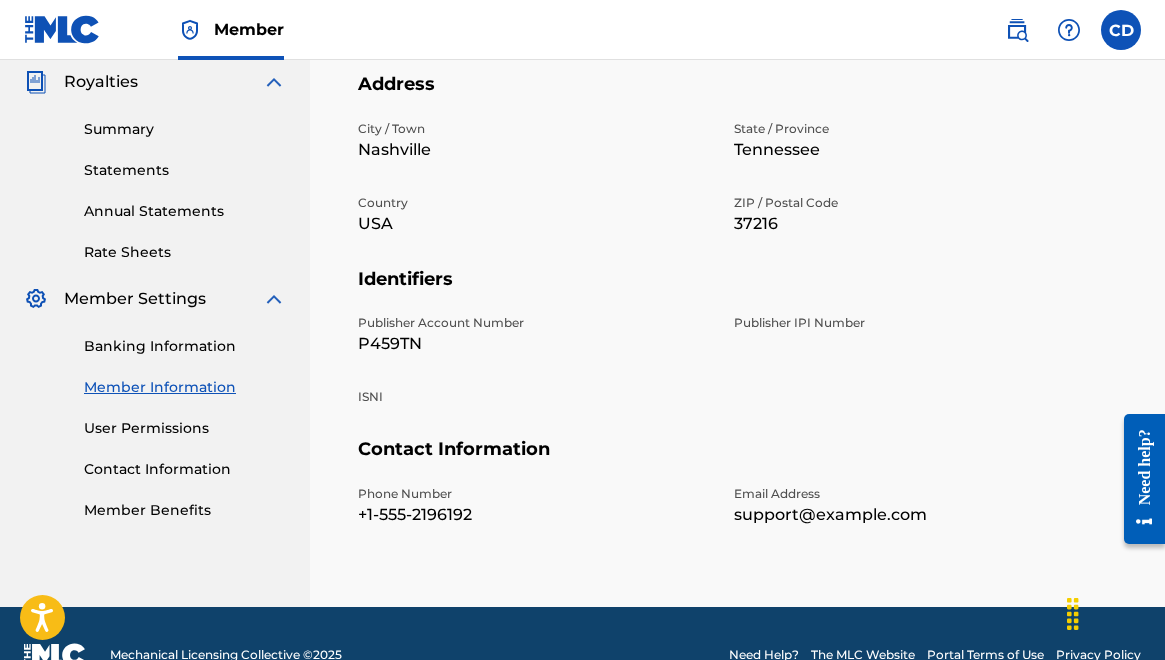 scroll, scrollTop: 611, scrollLeft: 0, axis: vertical 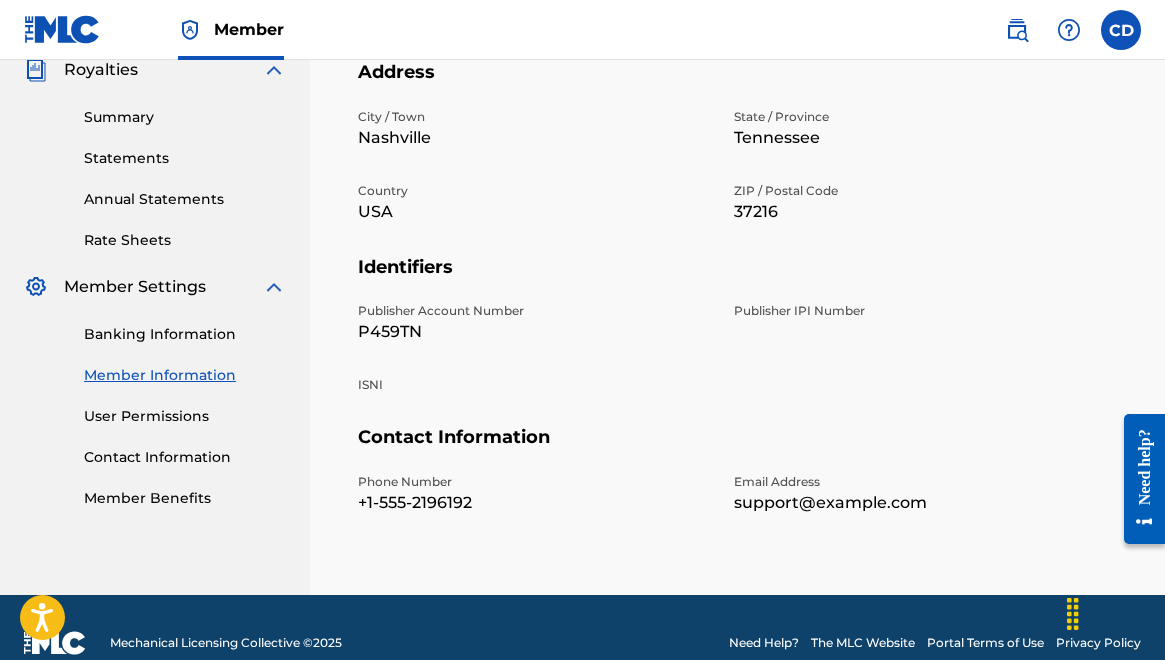 click on "Contact Information" at bounding box center [185, 457] 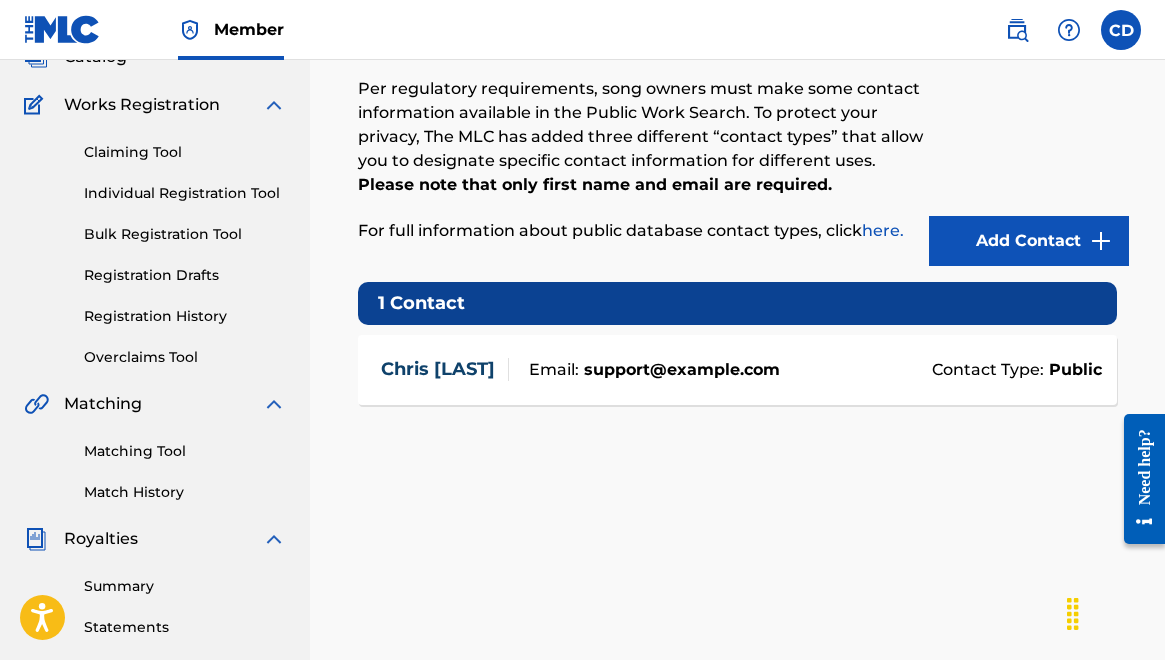 scroll, scrollTop: 141, scrollLeft: 0, axis: vertical 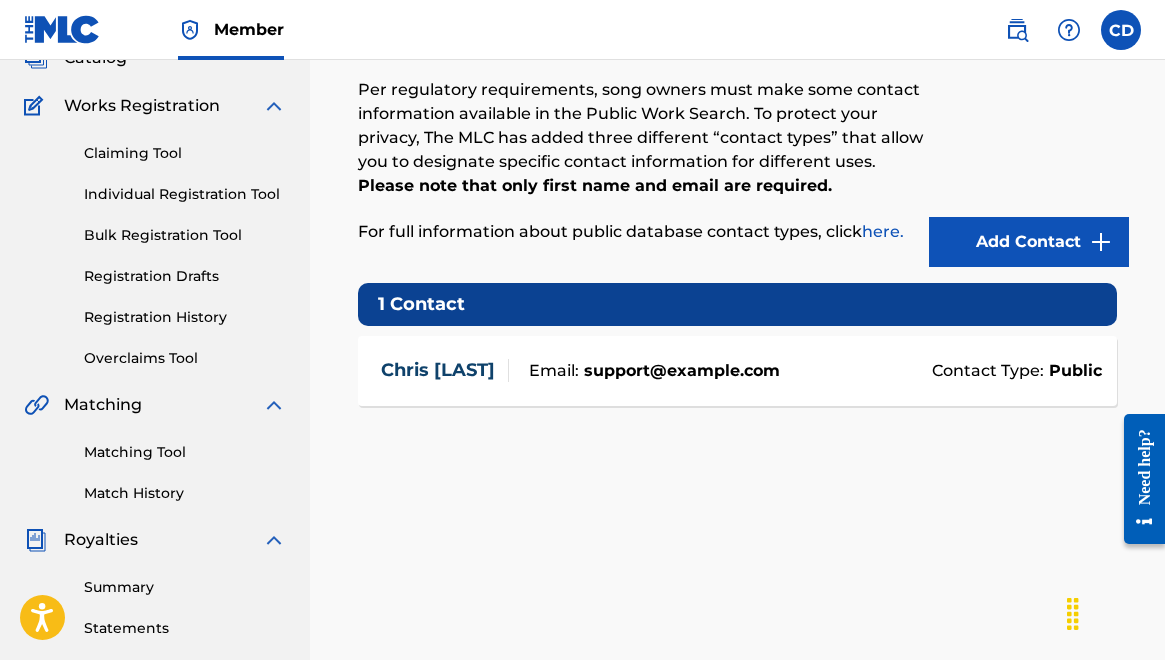 click on "Add Contact" at bounding box center (1029, 242) 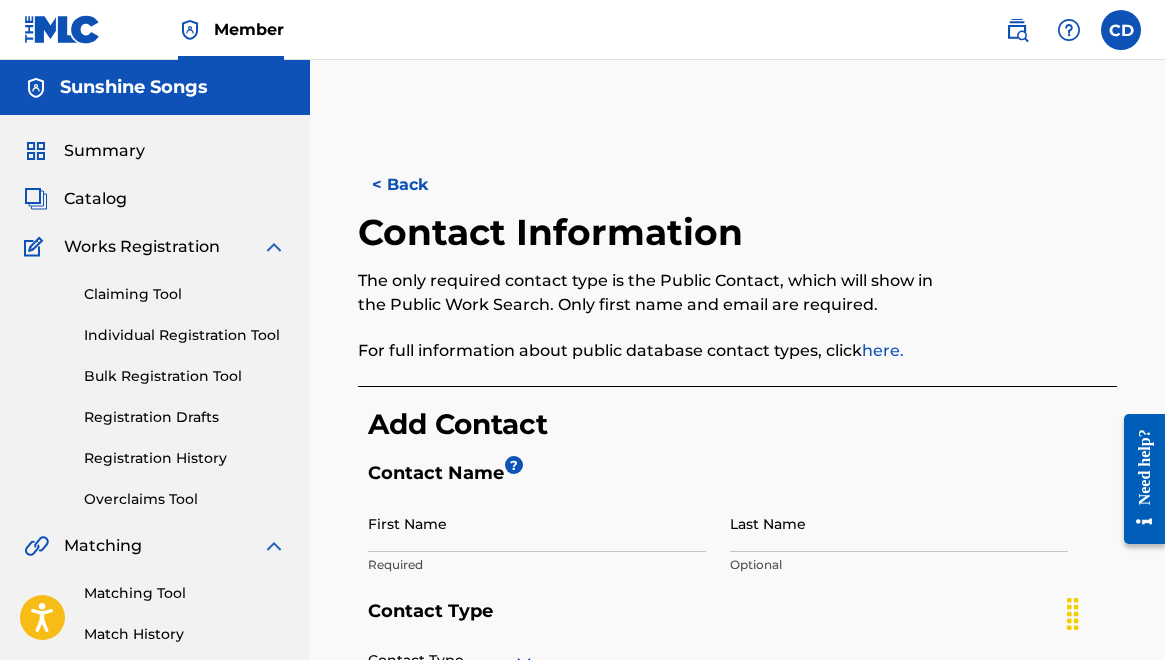 scroll, scrollTop: 284, scrollLeft: 0, axis: vertical 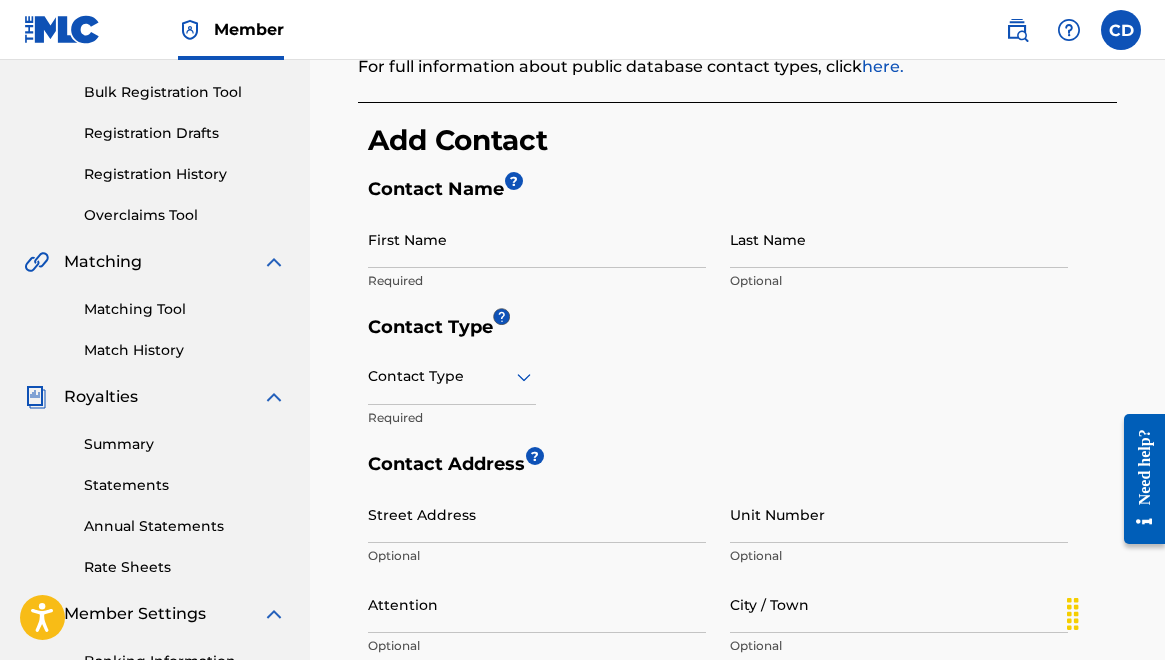 click at bounding box center [452, 376] 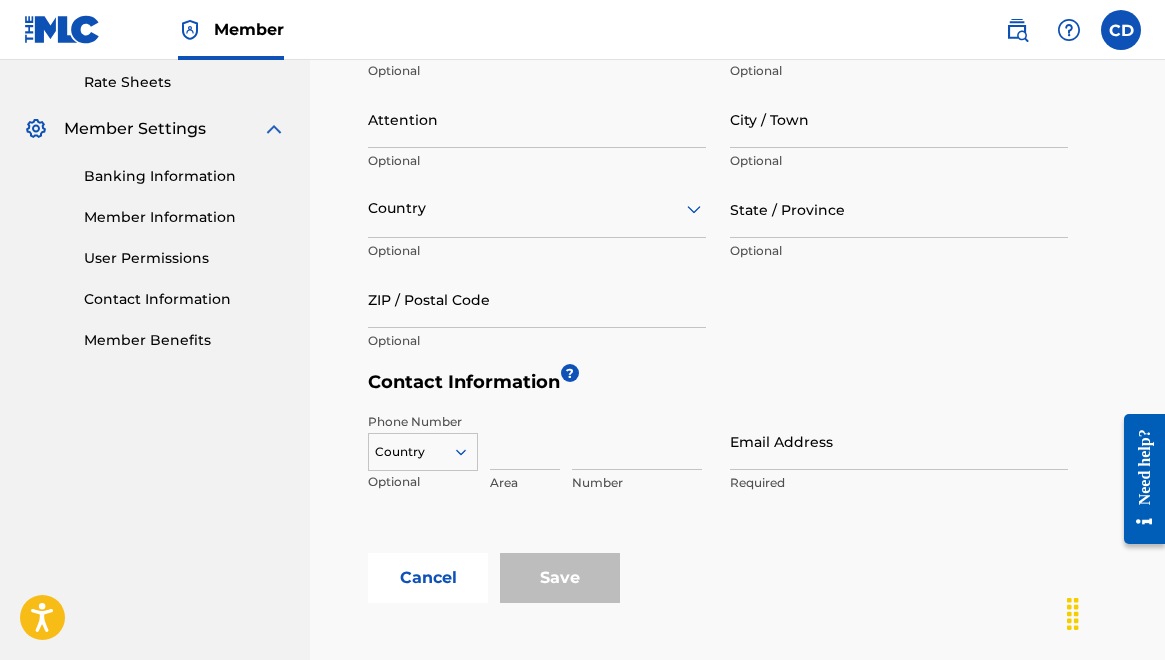 scroll, scrollTop: 811, scrollLeft: 0, axis: vertical 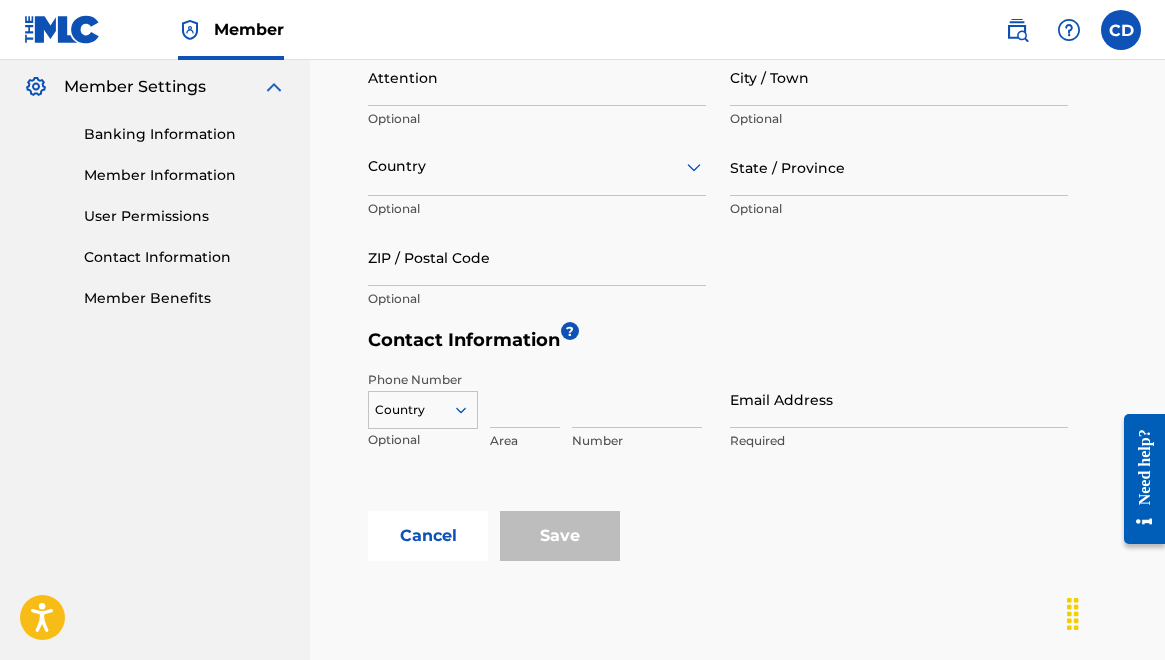 click on "Member Benefits" at bounding box center [185, 298] 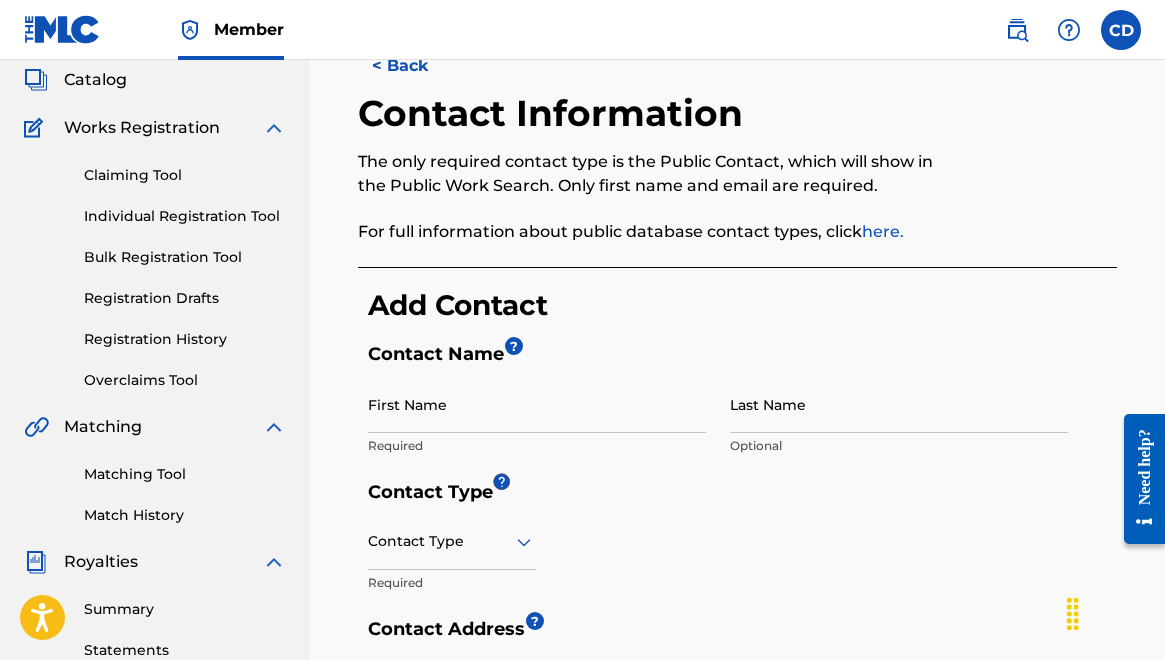 scroll, scrollTop: 0, scrollLeft: 0, axis: both 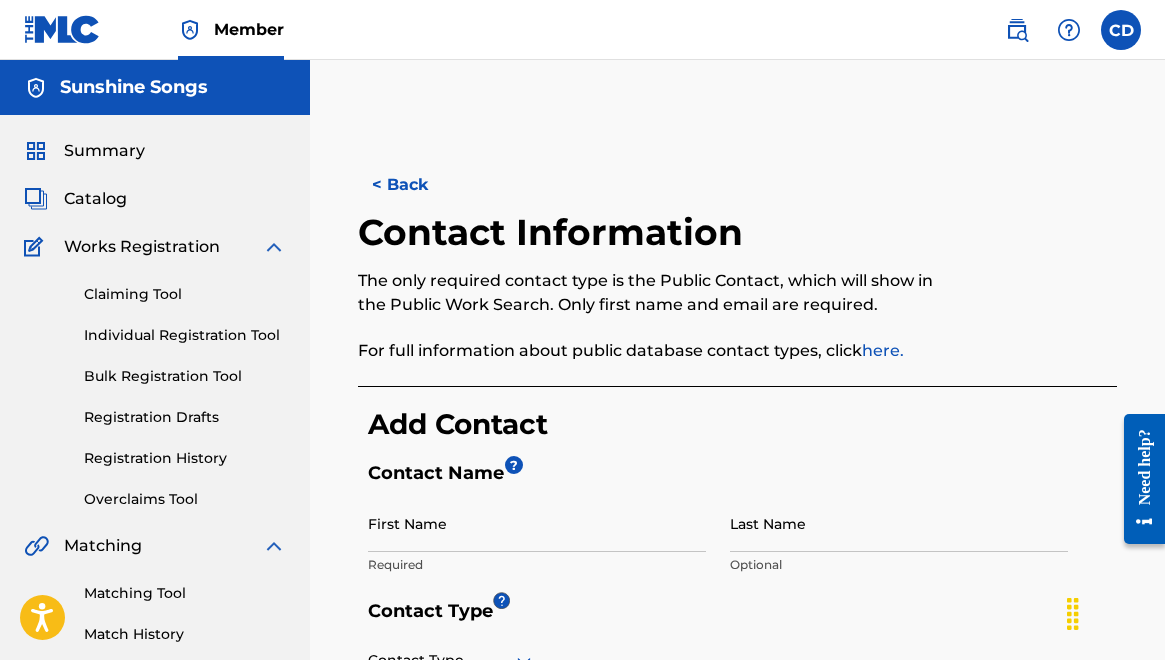 click on "Summary" at bounding box center (104, 151) 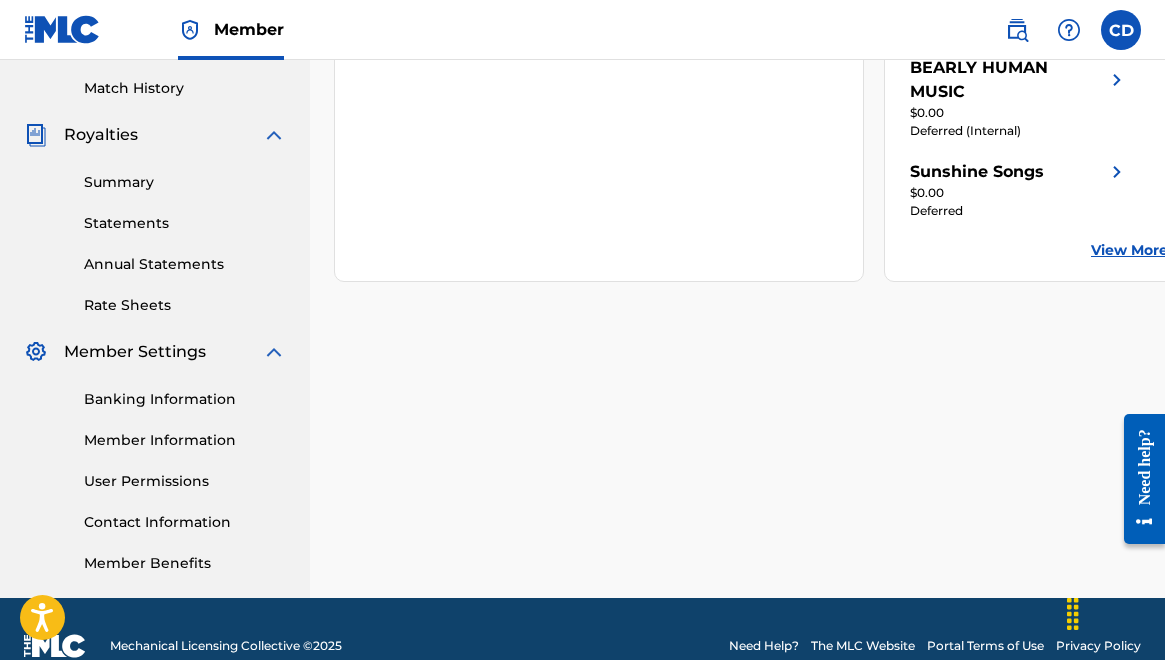 scroll, scrollTop: 545, scrollLeft: 0, axis: vertical 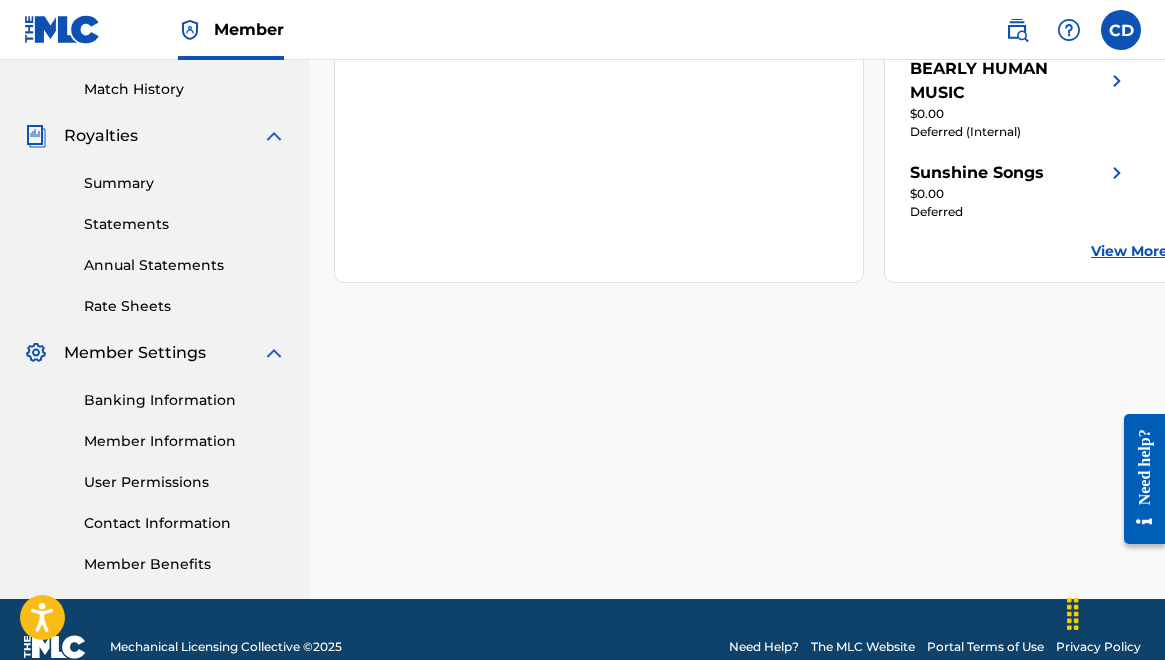 click on "Member Information" at bounding box center [185, 441] 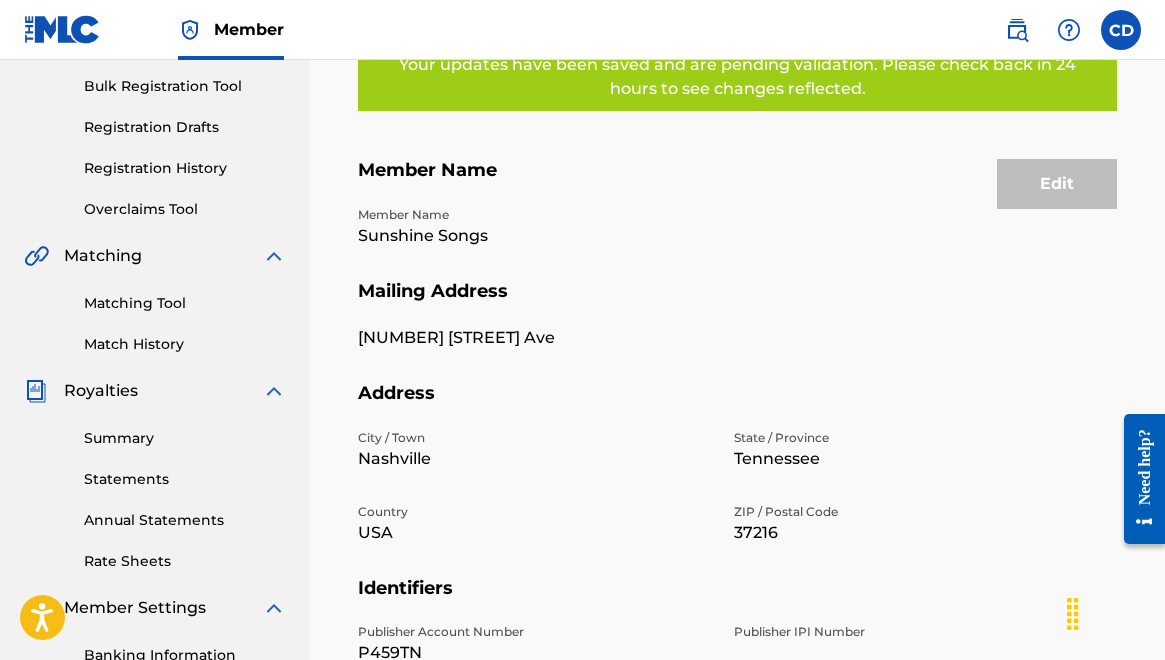 scroll, scrollTop: 0, scrollLeft: 0, axis: both 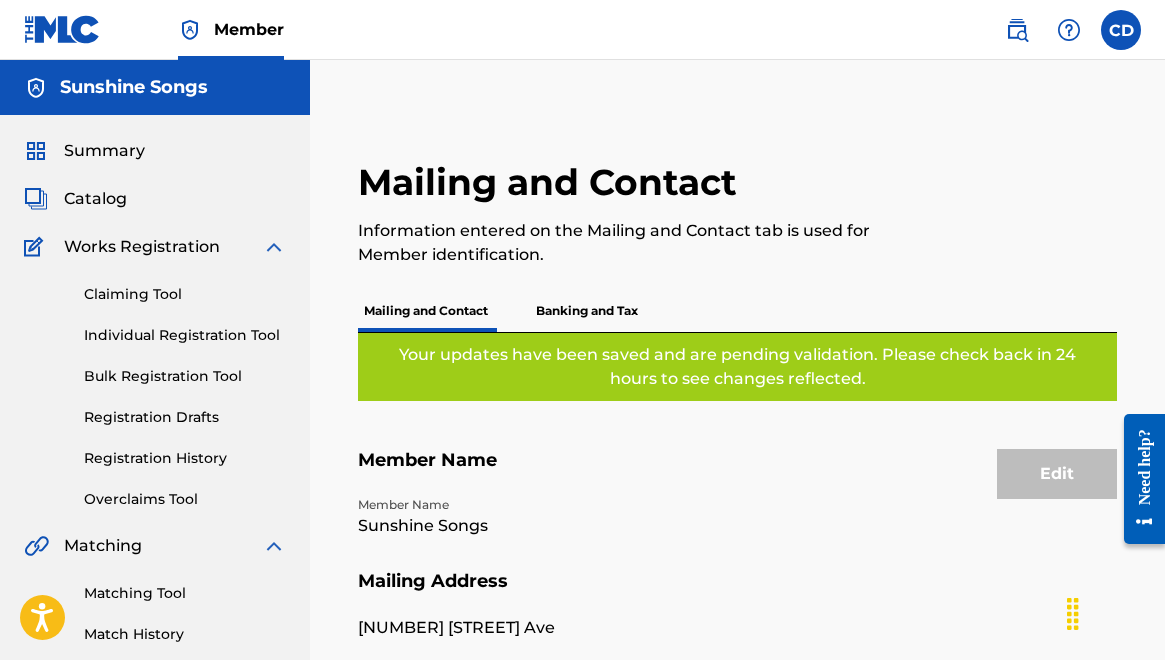 click on "Catalog" at bounding box center (95, 199) 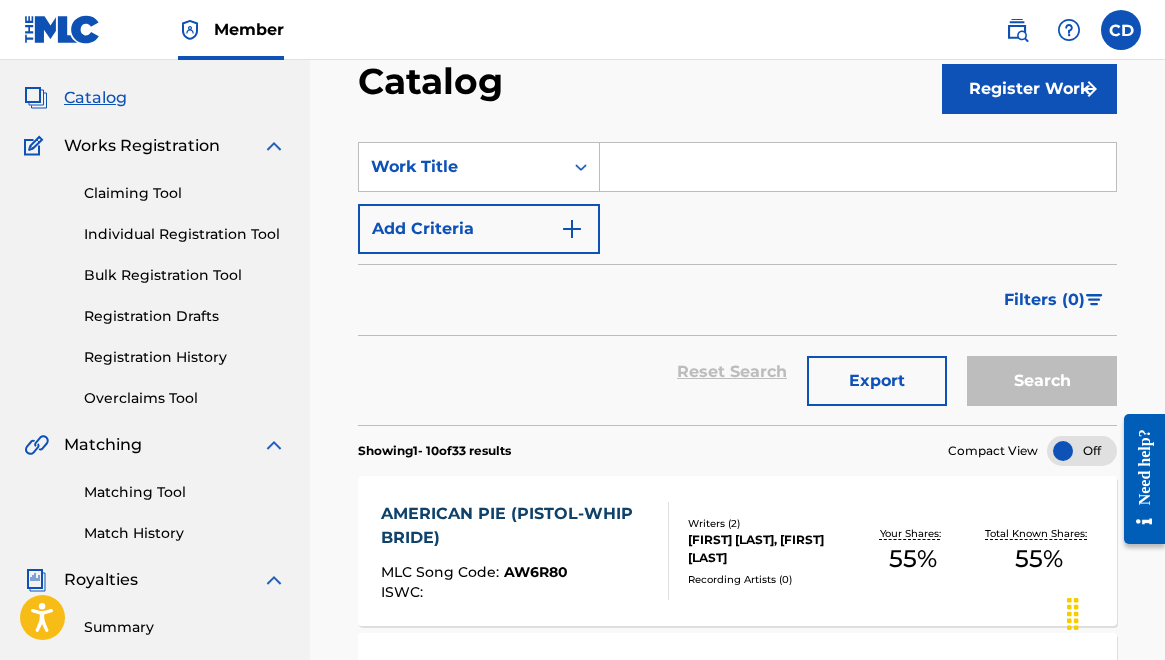 scroll, scrollTop: 0, scrollLeft: 0, axis: both 